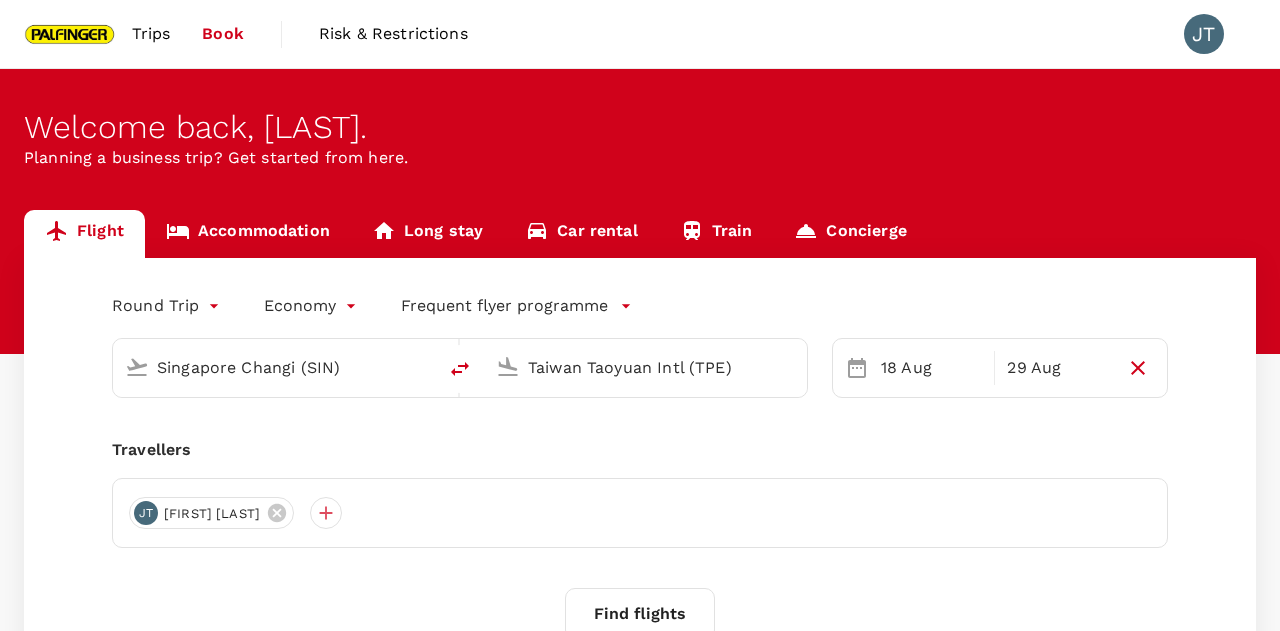type 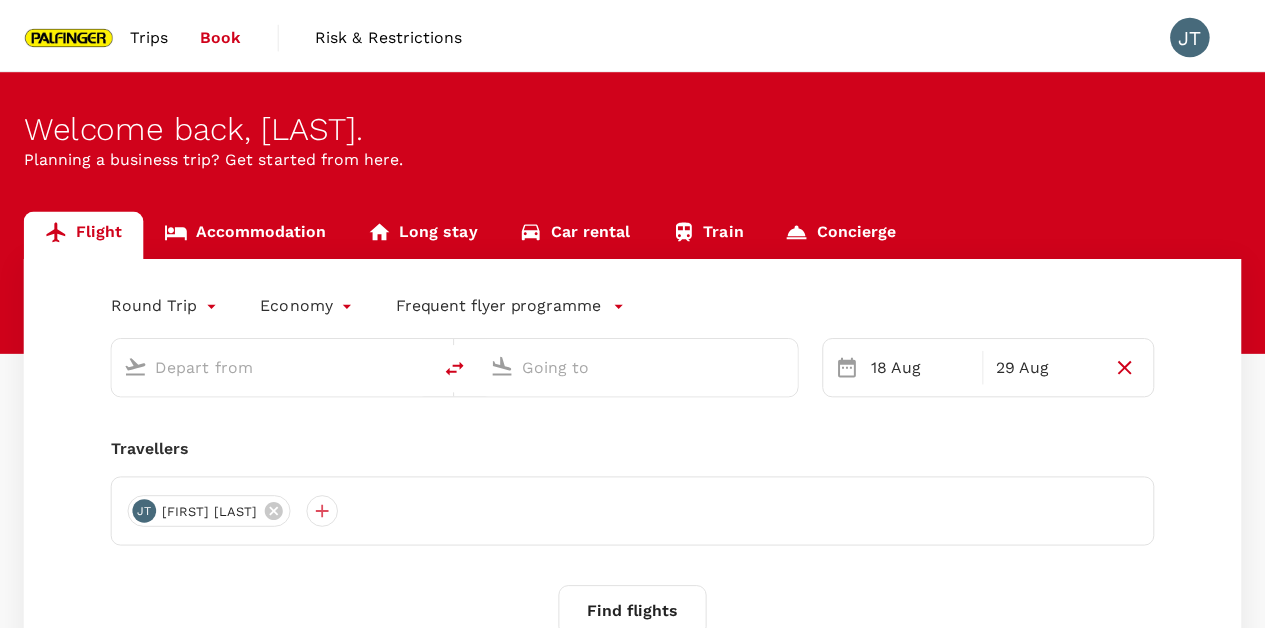 scroll, scrollTop: 0, scrollLeft: 0, axis: both 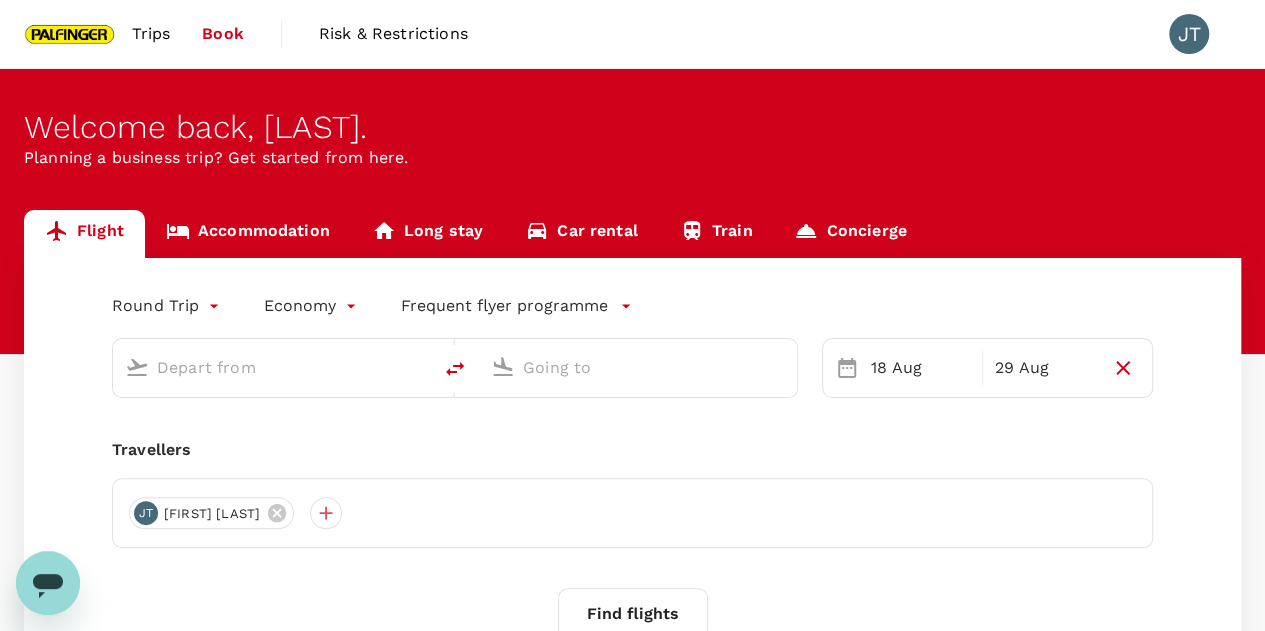 click at bounding box center (273, 367) 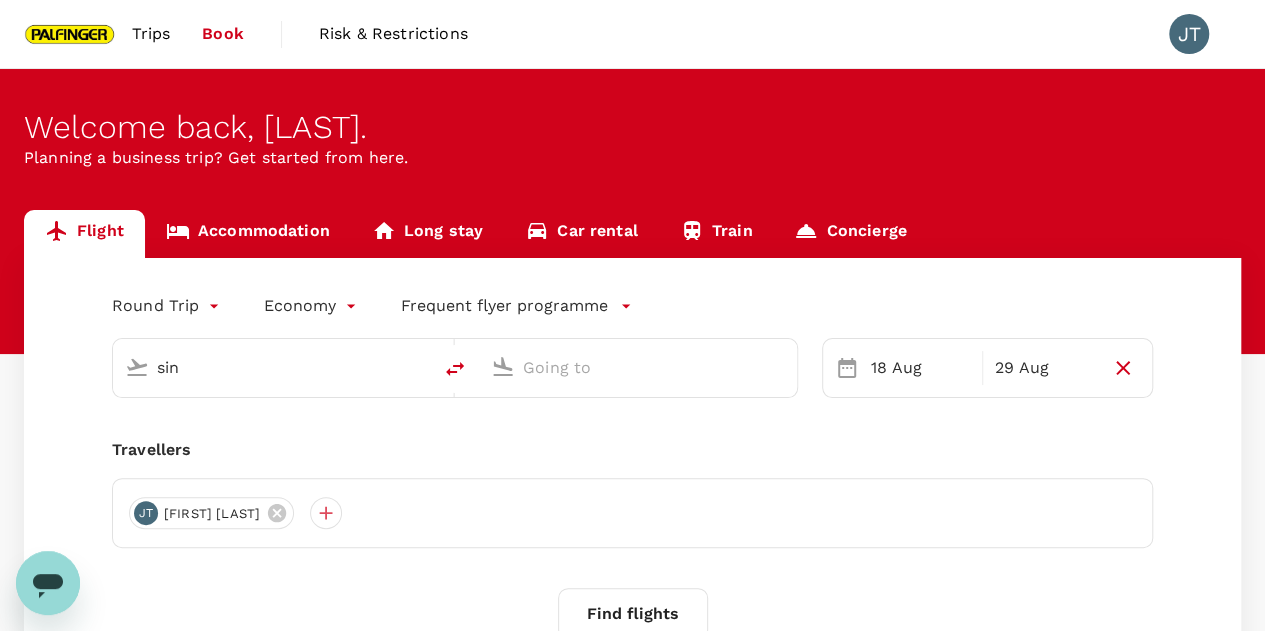 type on "Singapore Changi (SIN)" 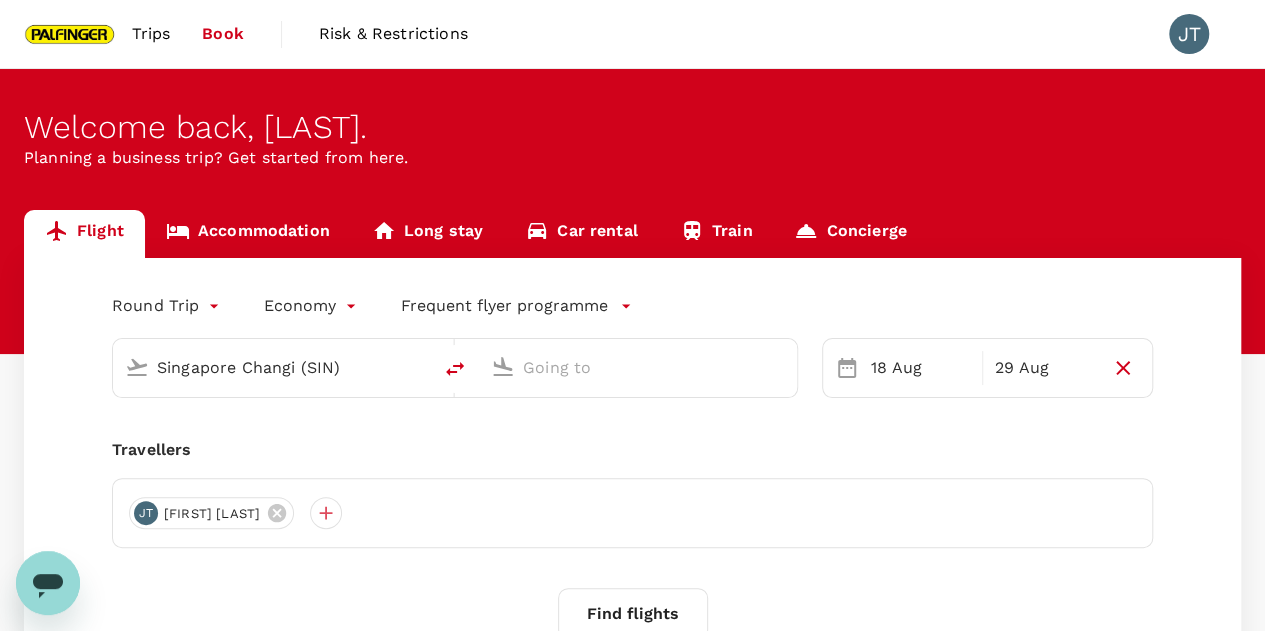 type on "Taiwan Taoyuan Intl (TPE)" 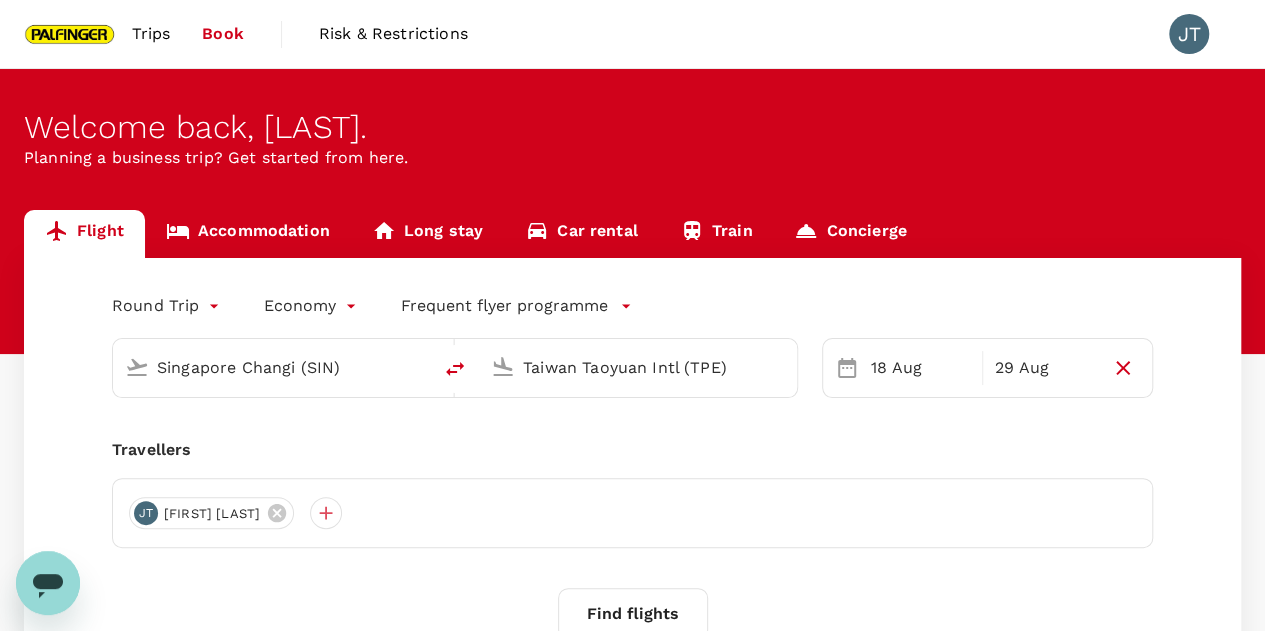 type 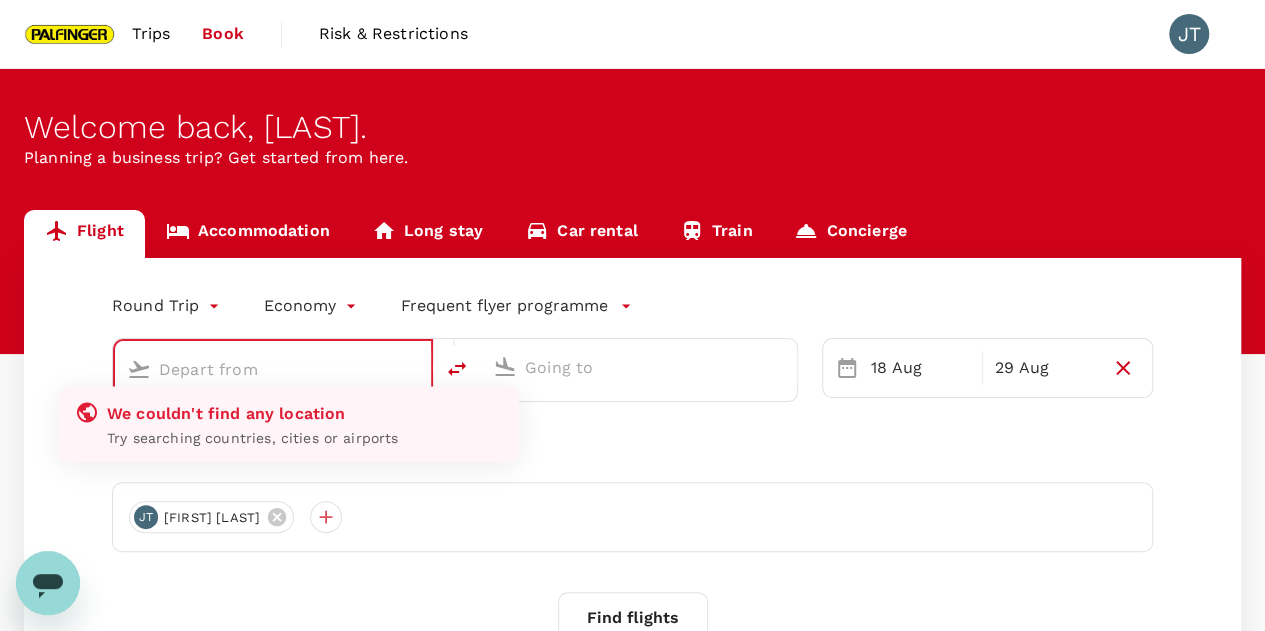 type on "Singapore Changi (SIN)" 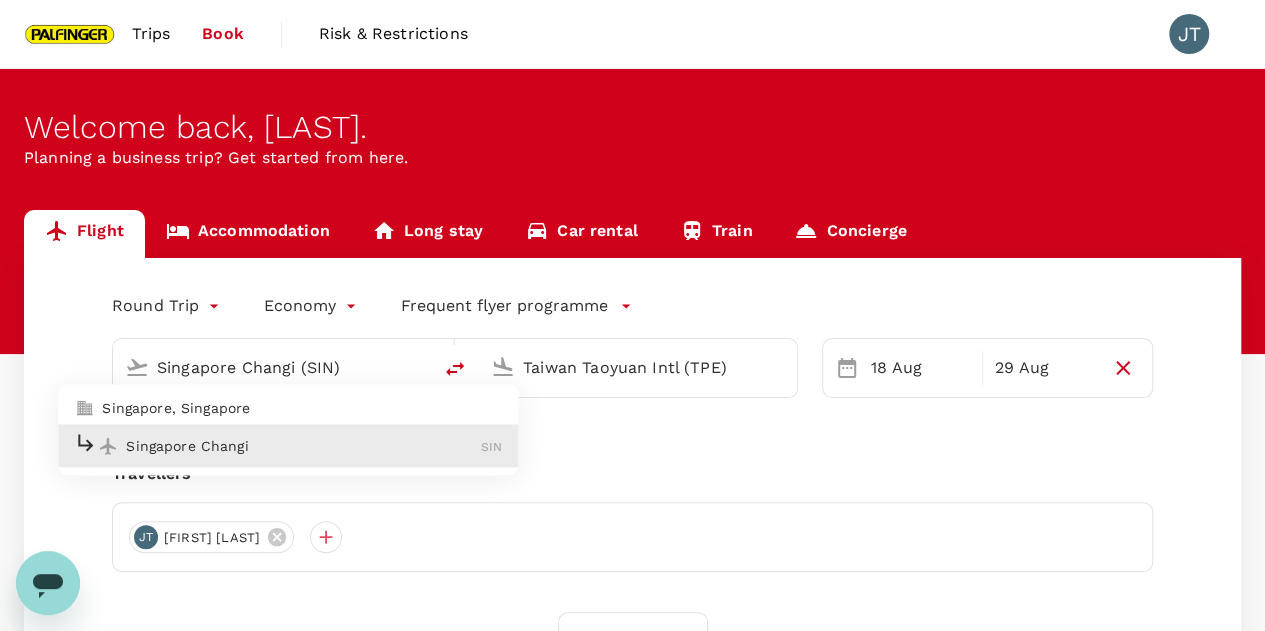 type on "Singapore Changi (SIN)" 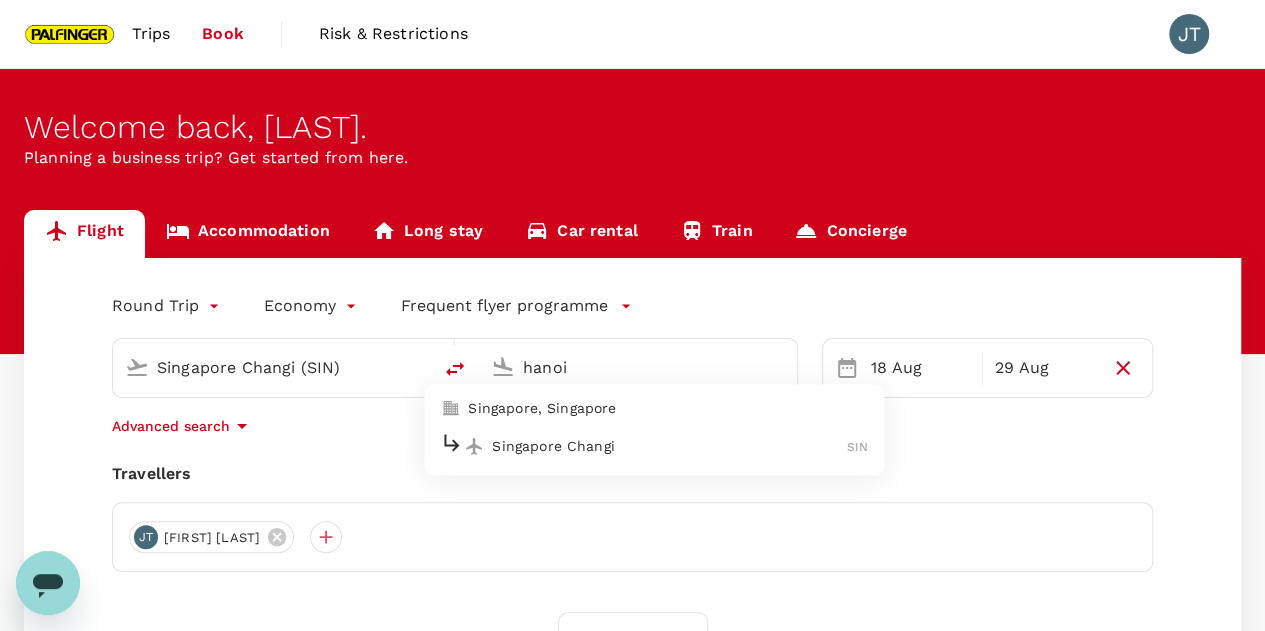 click on "Singapore Changi SIN" at bounding box center (654, 446) 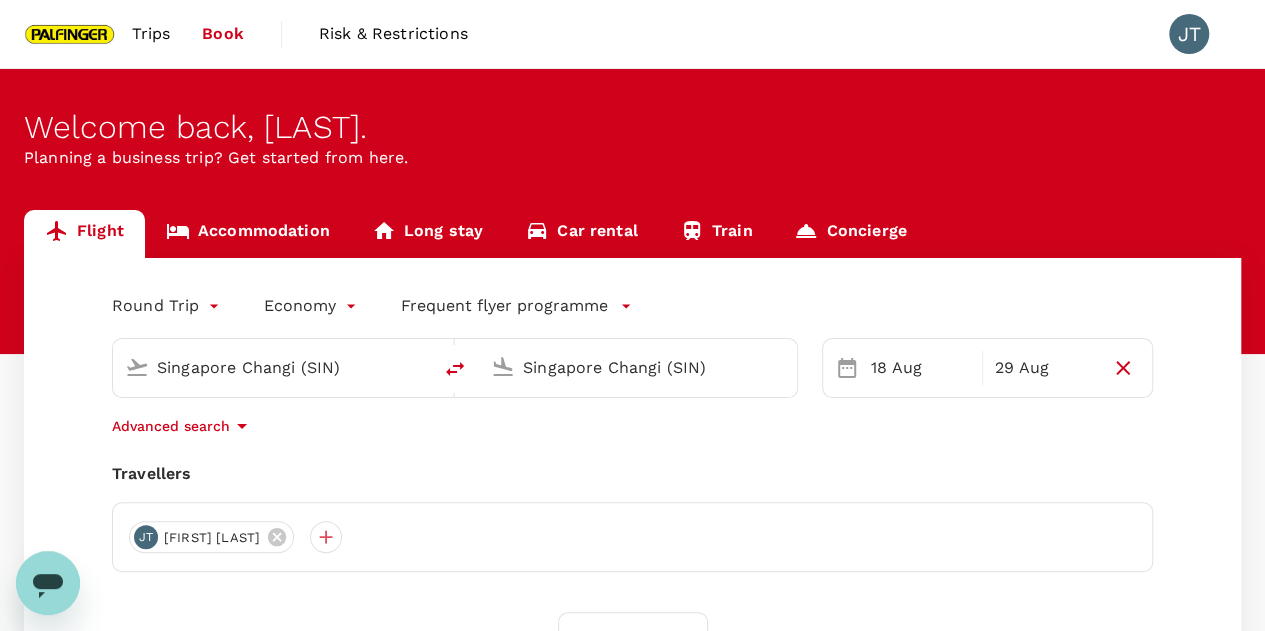 click on "Singapore Changi (SIN)" at bounding box center [650, 364] 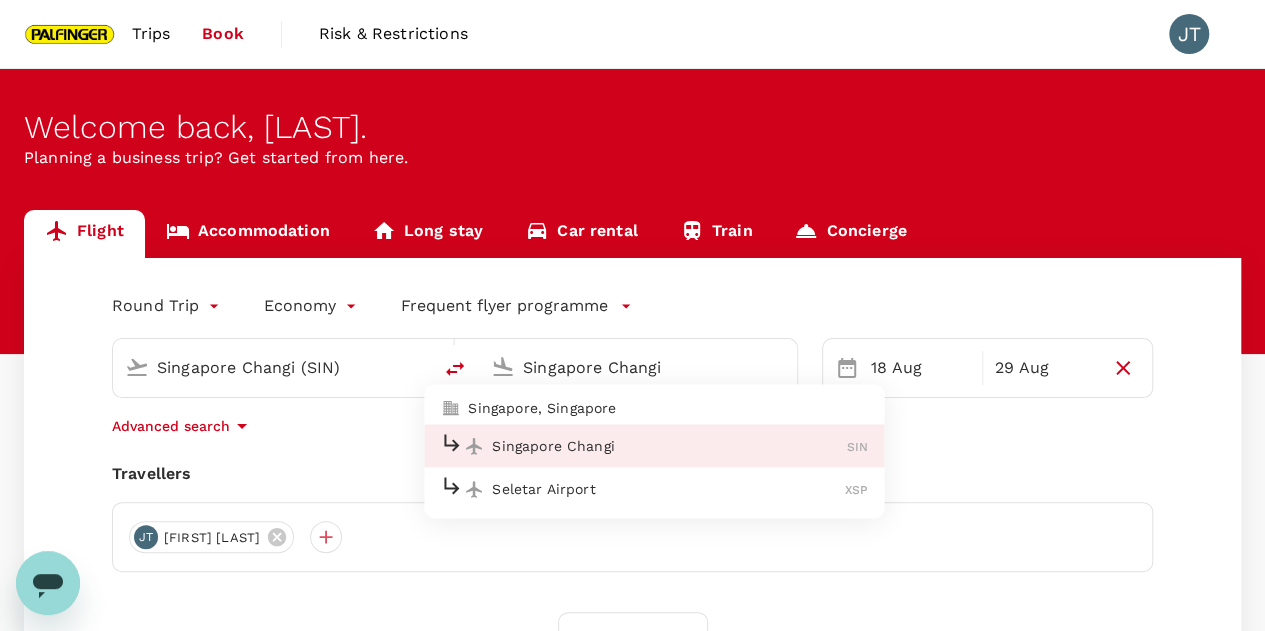 click on "Singapore Changi" at bounding box center (639, 367) 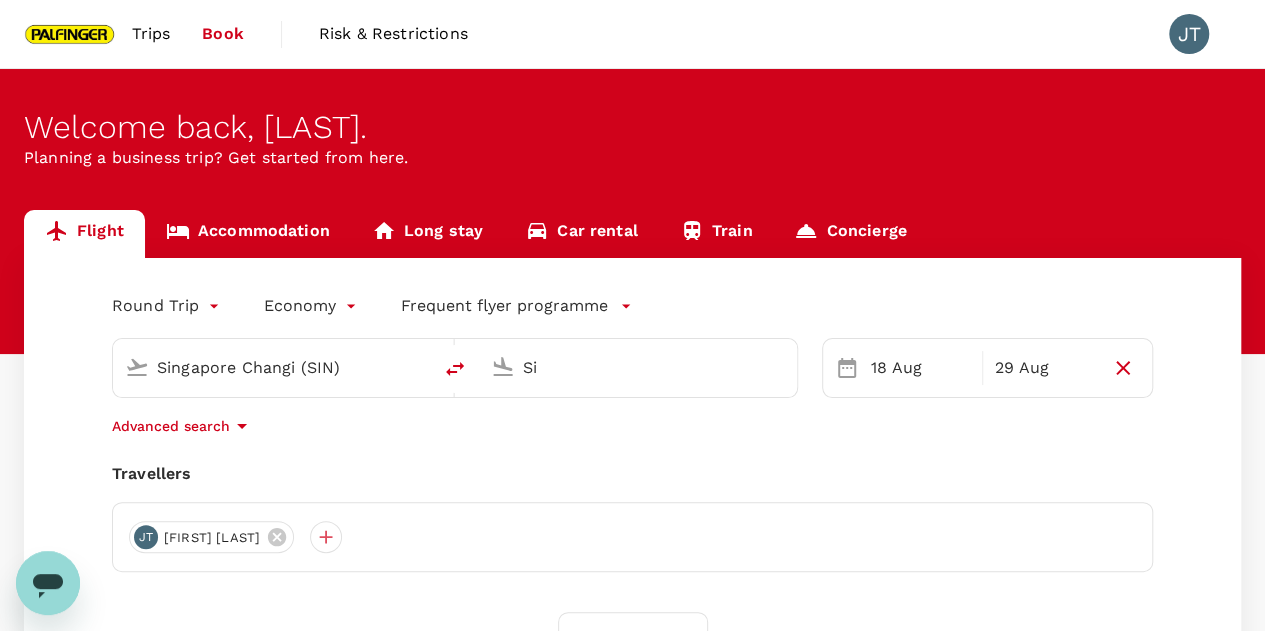 type on "S" 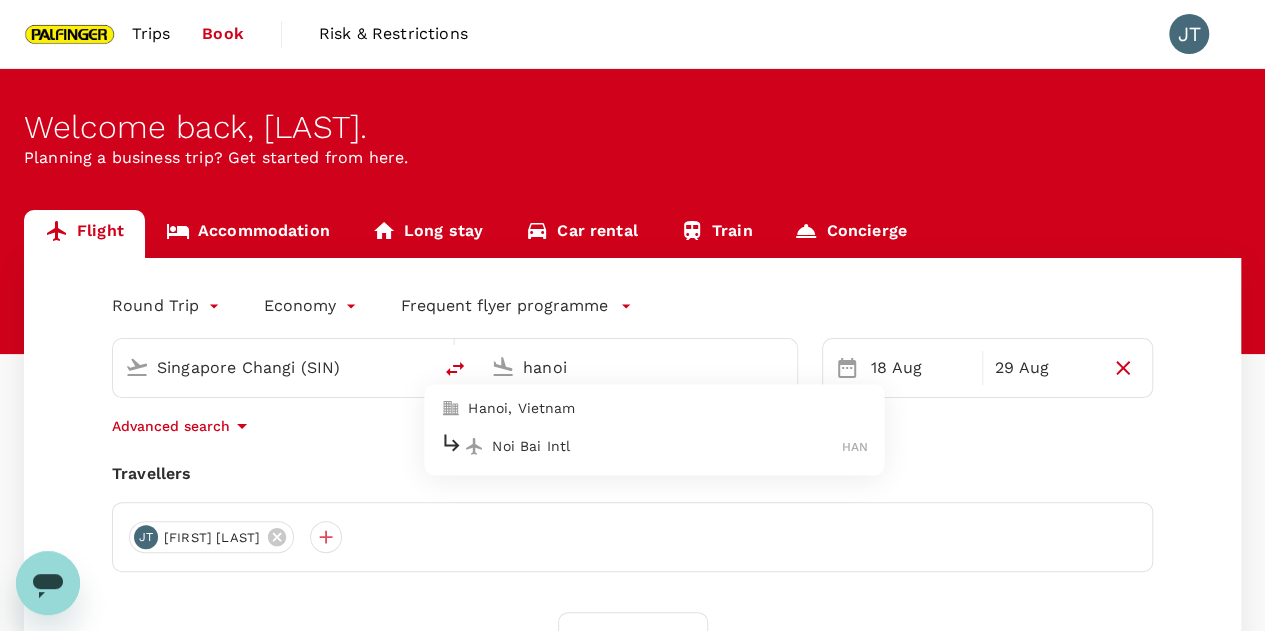 click on "Noi Bai Intl" at bounding box center (667, 446) 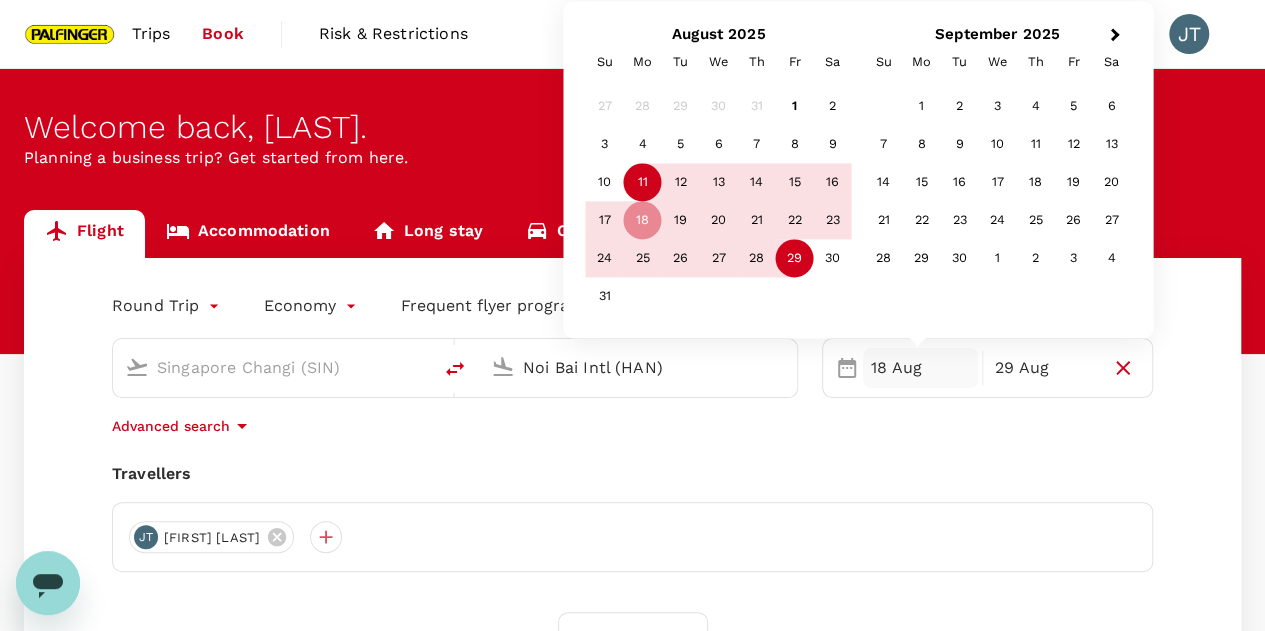 type on "Noi Bai Intl (HAN)" 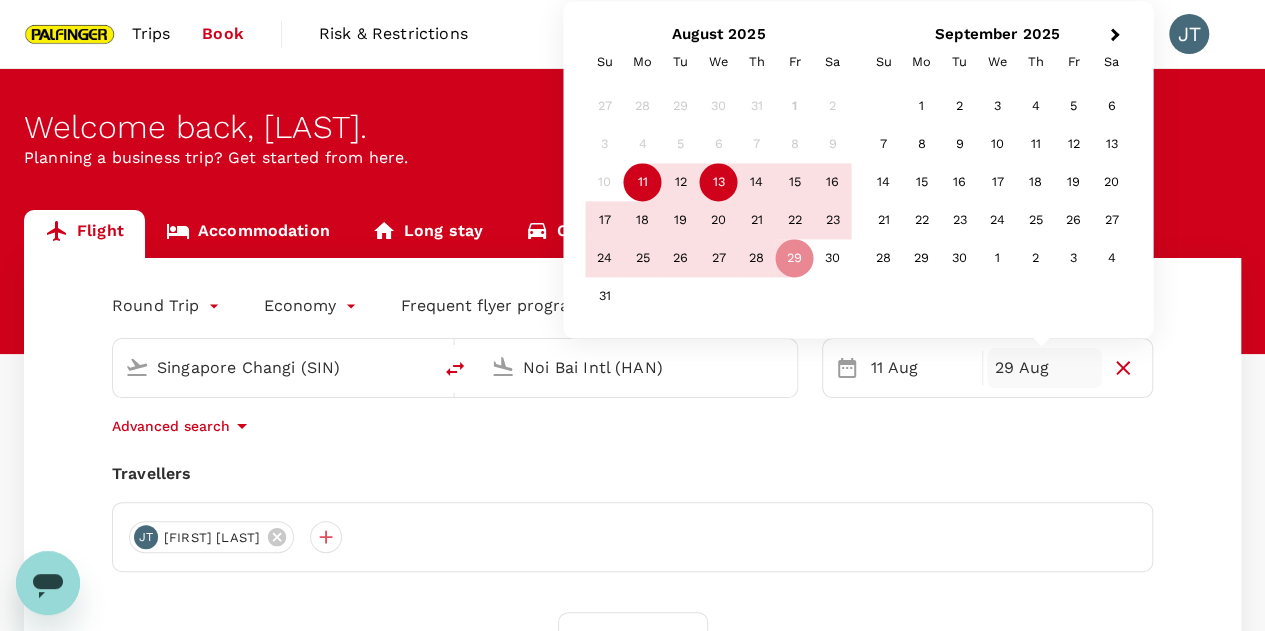 click on "13" at bounding box center [719, 183] 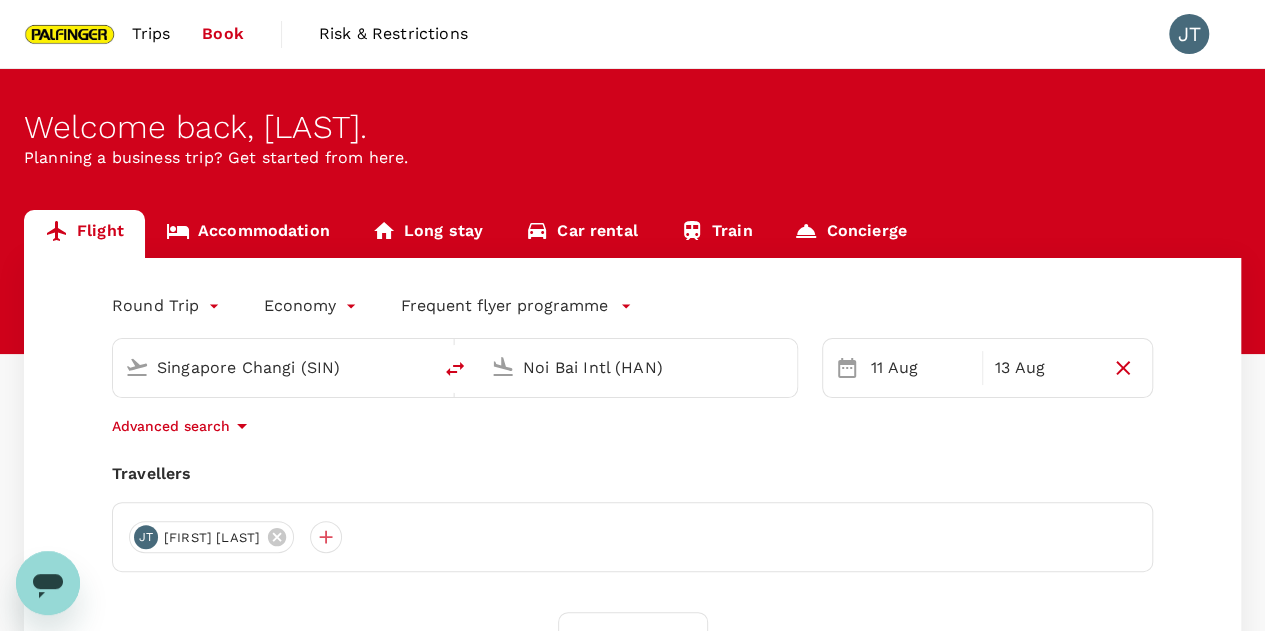 click on "Round Trip roundtrip Economy economy Frequent flyer programme" at bounding box center [612, 302] 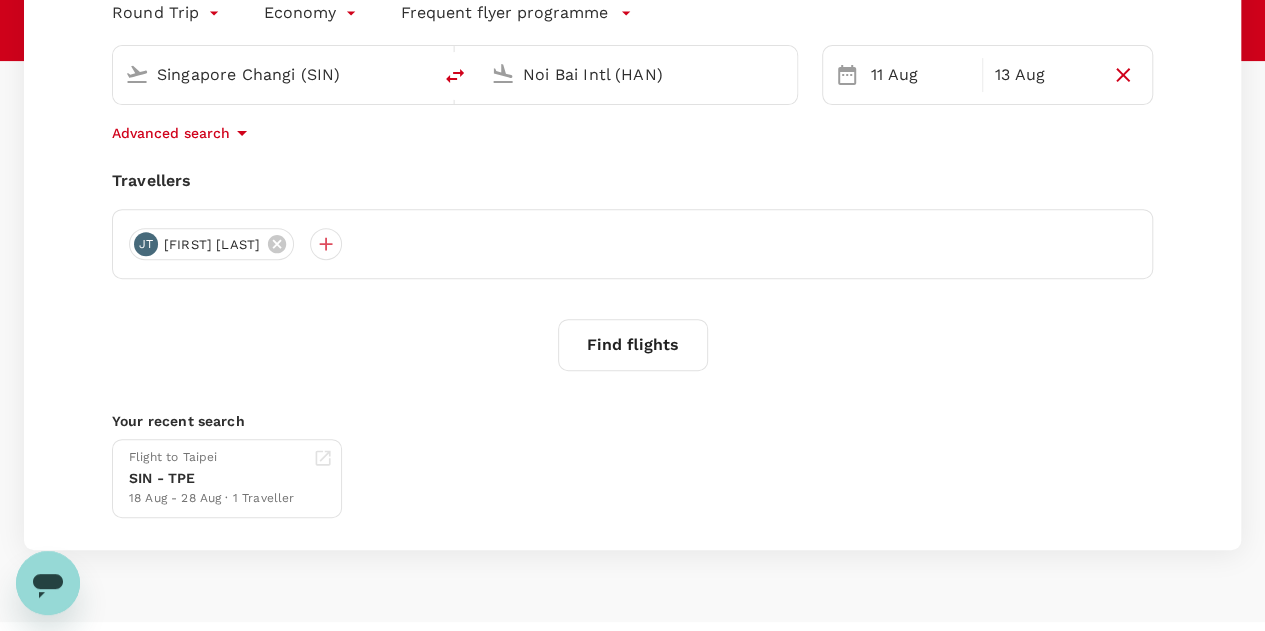 scroll, scrollTop: 299, scrollLeft: 0, axis: vertical 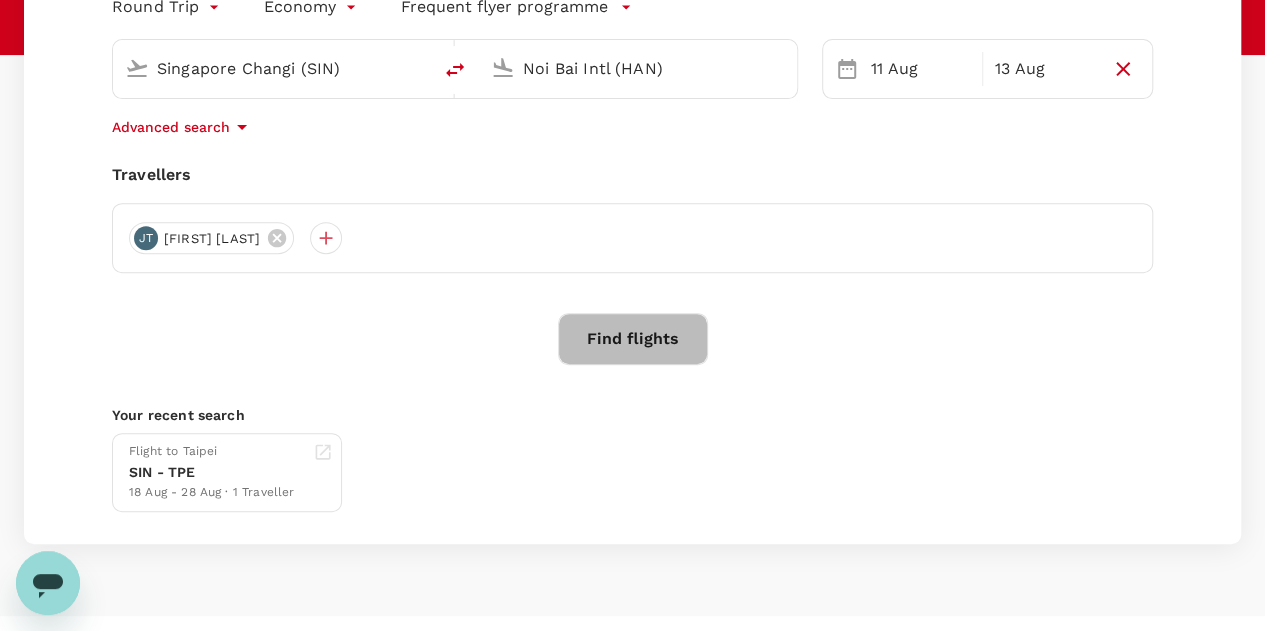 click on "Find flights" at bounding box center [633, 339] 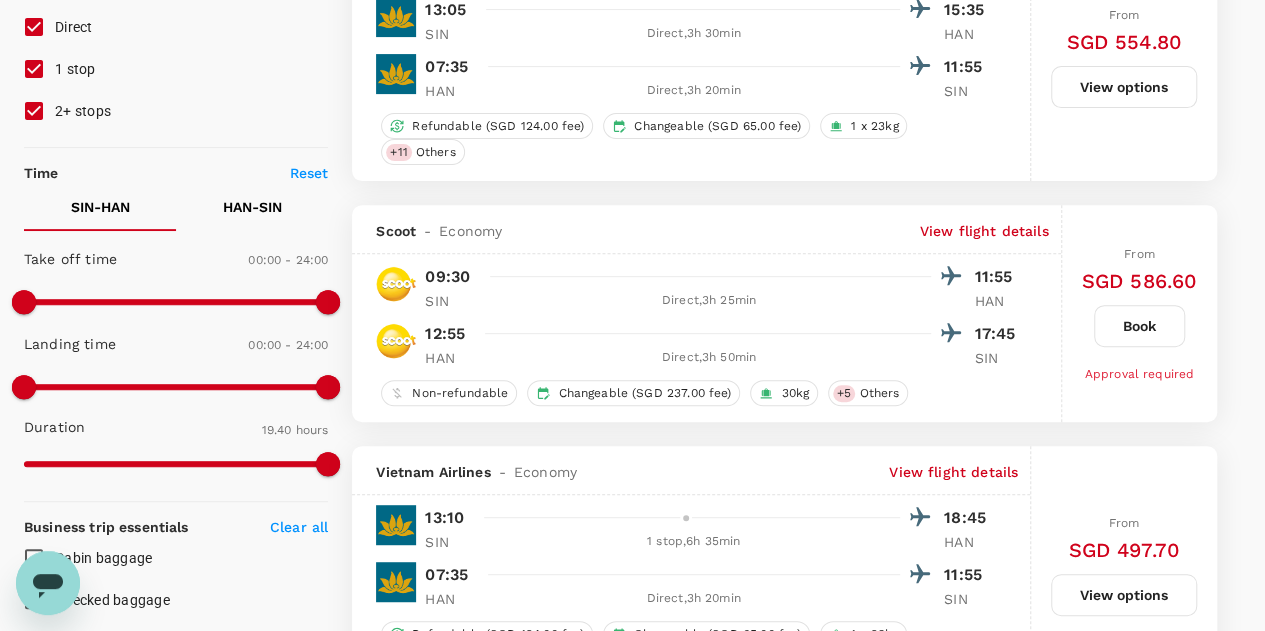scroll, scrollTop: 292, scrollLeft: 0, axis: vertical 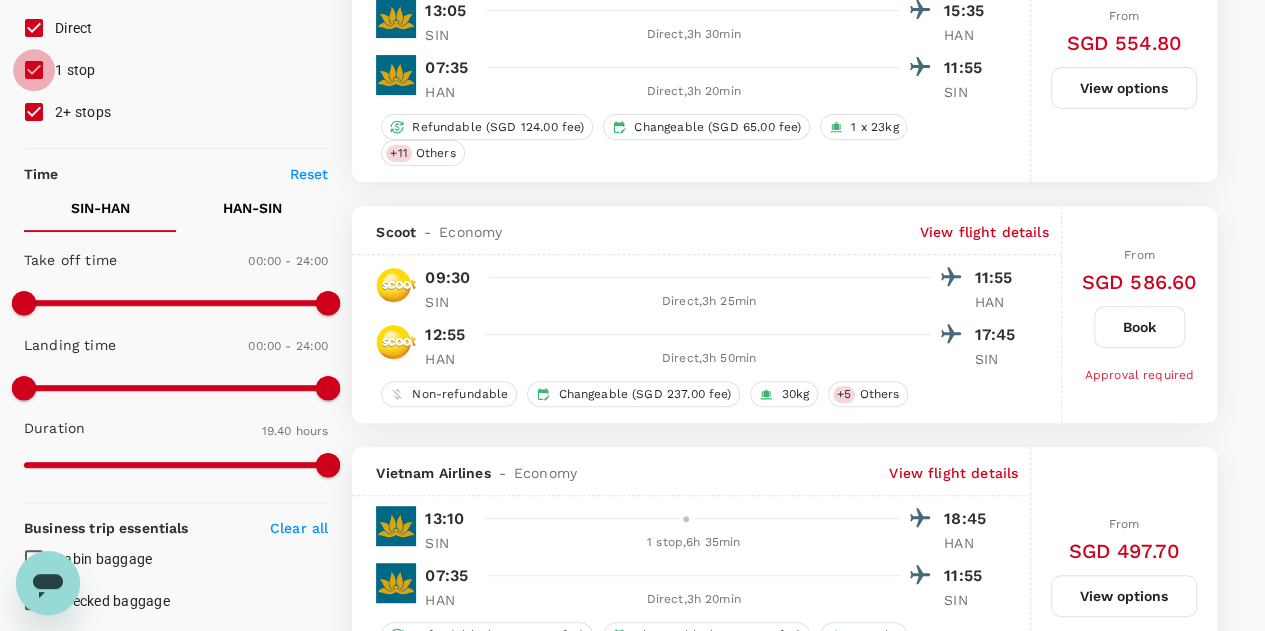 click on "1 stop" at bounding box center [34, 70] 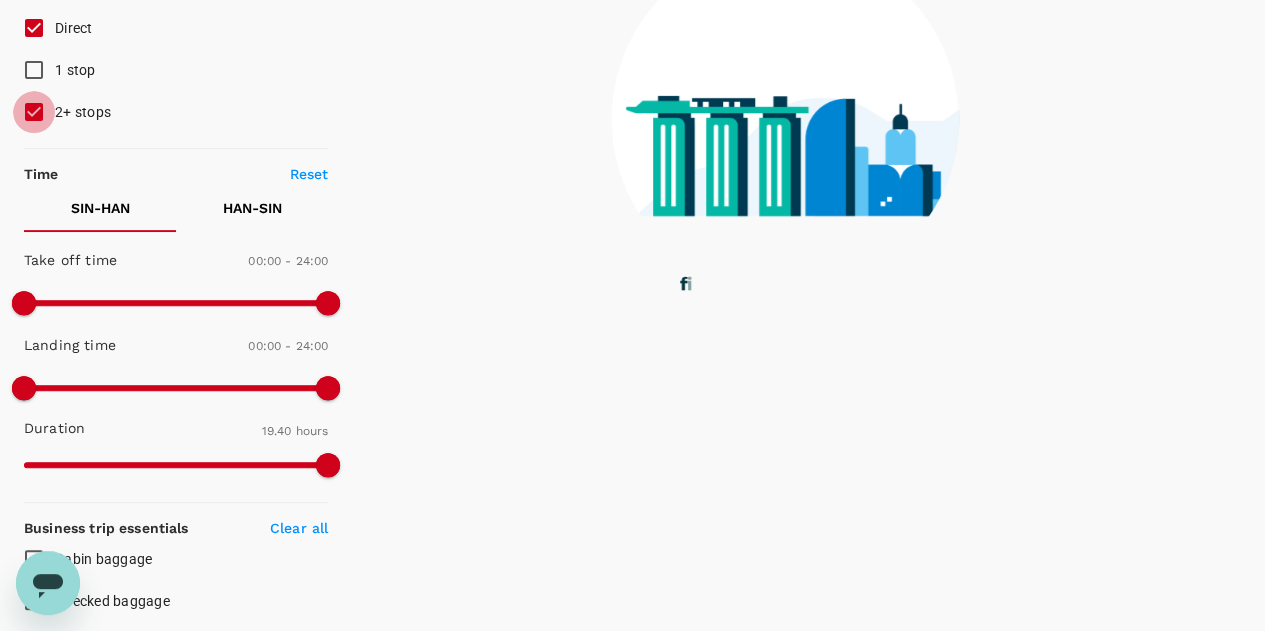 click on "2+ stops" at bounding box center [34, 112] 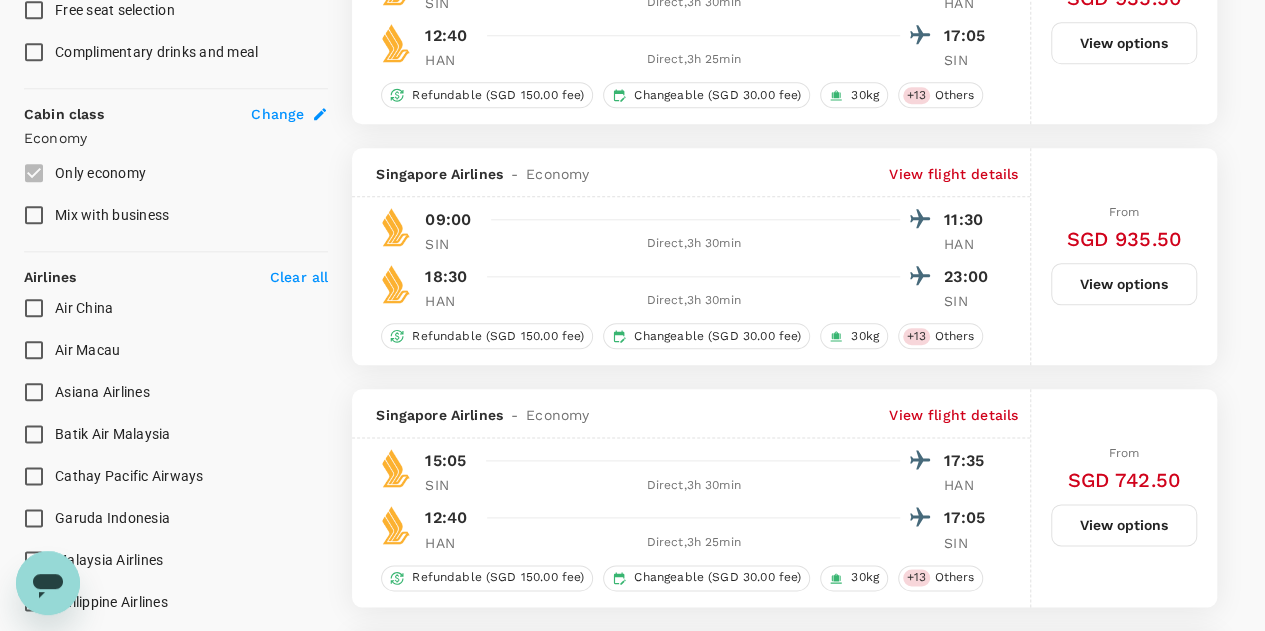 scroll, scrollTop: 1201, scrollLeft: 0, axis: vertical 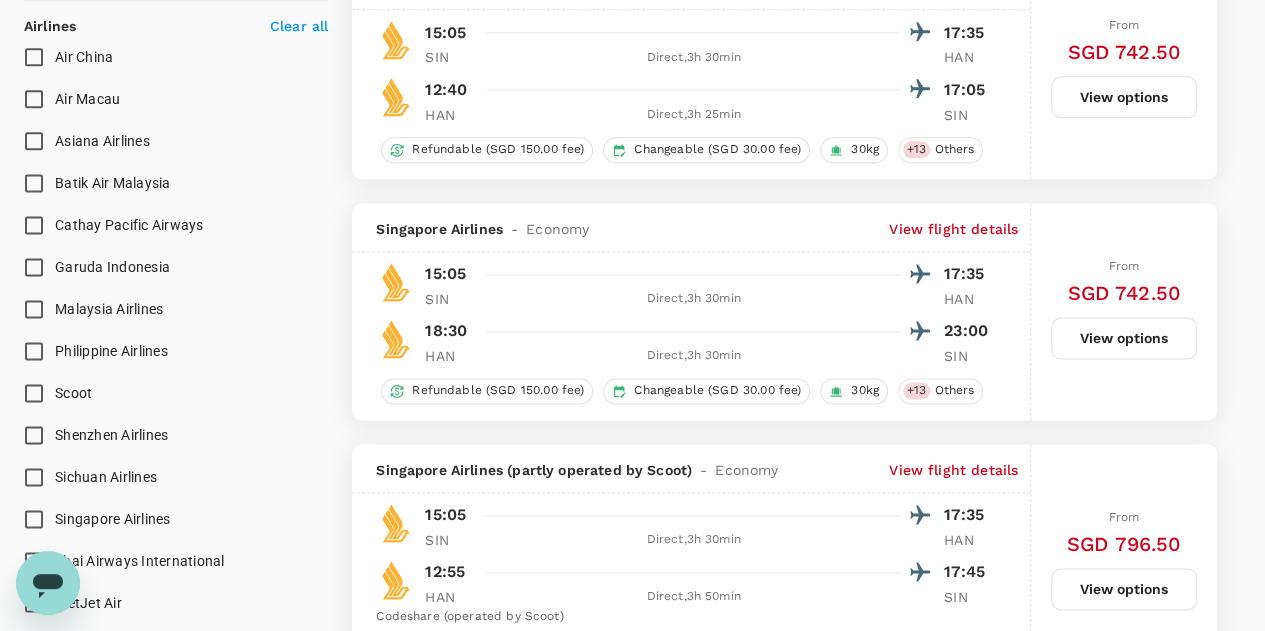 type on "1295" 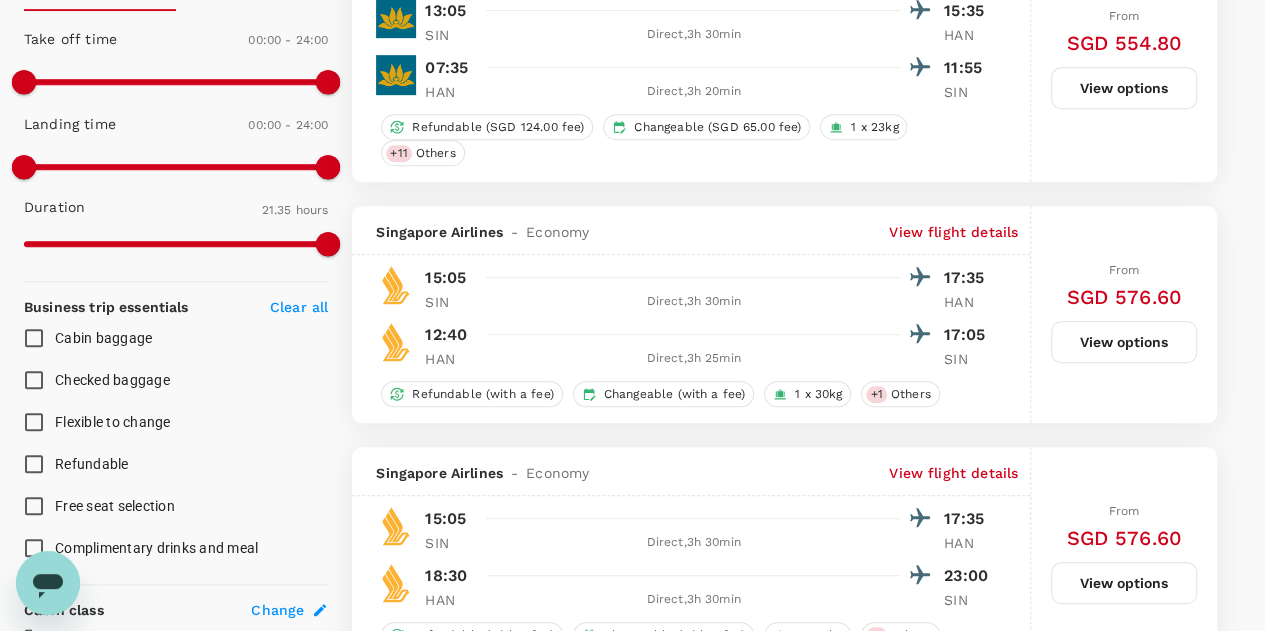 scroll, scrollTop: 535, scrollLeft: 0, axis: vertical 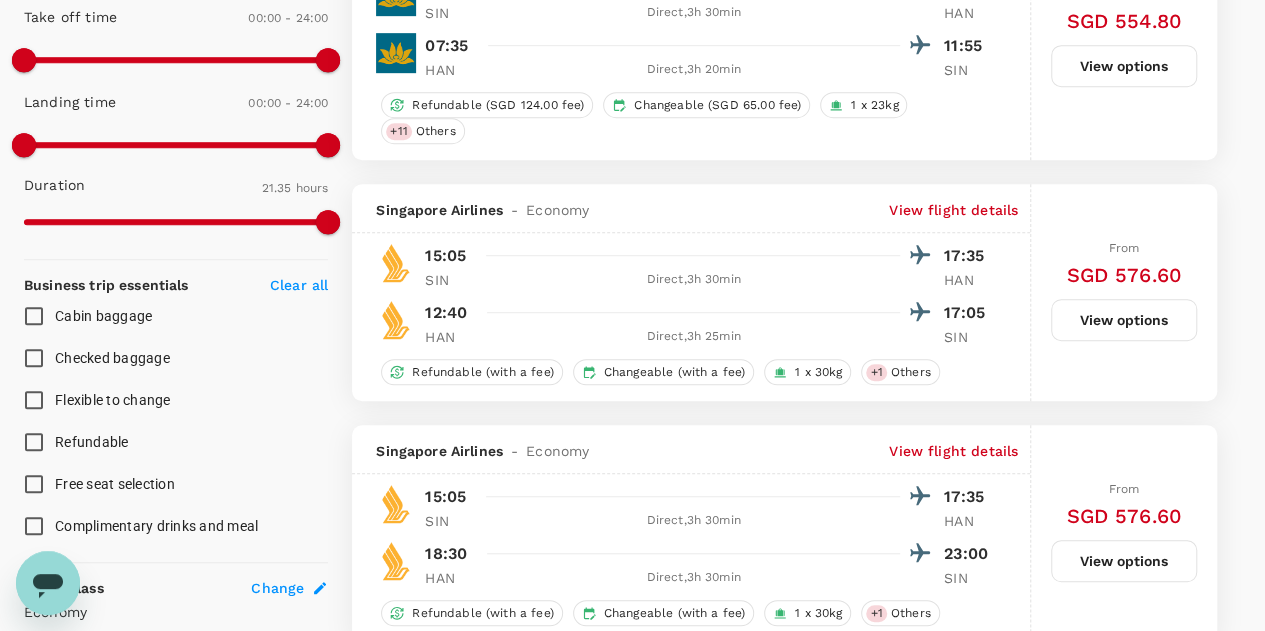 click on "View flight details" at bounding box center (953, 210) 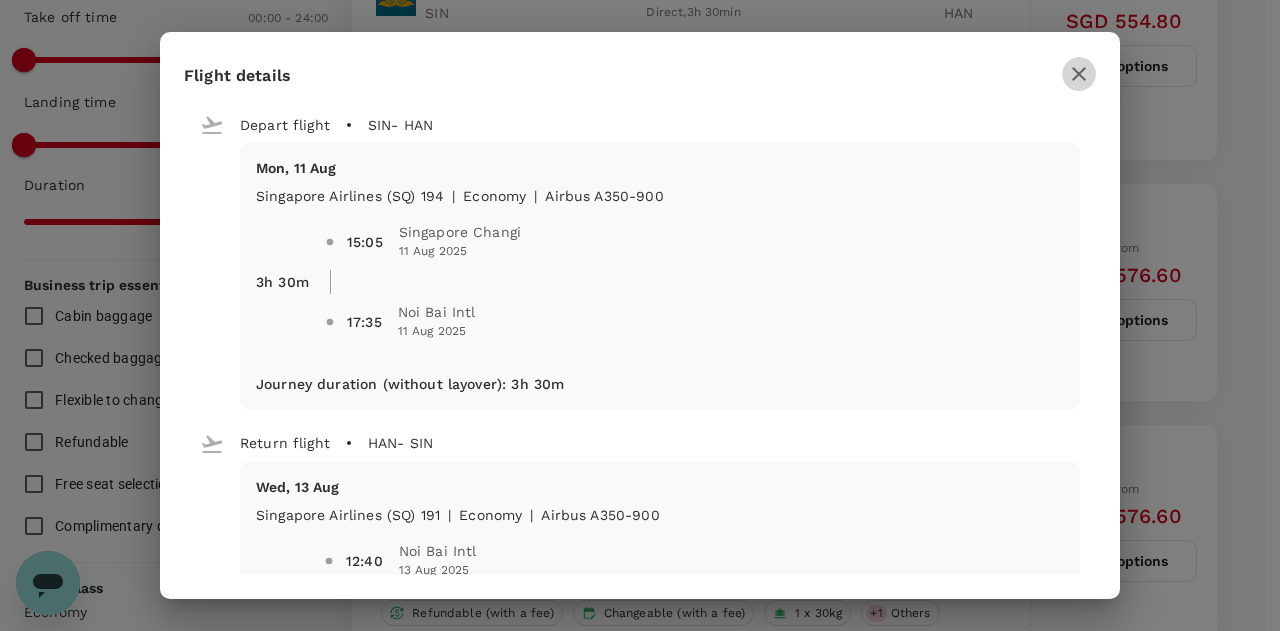 click 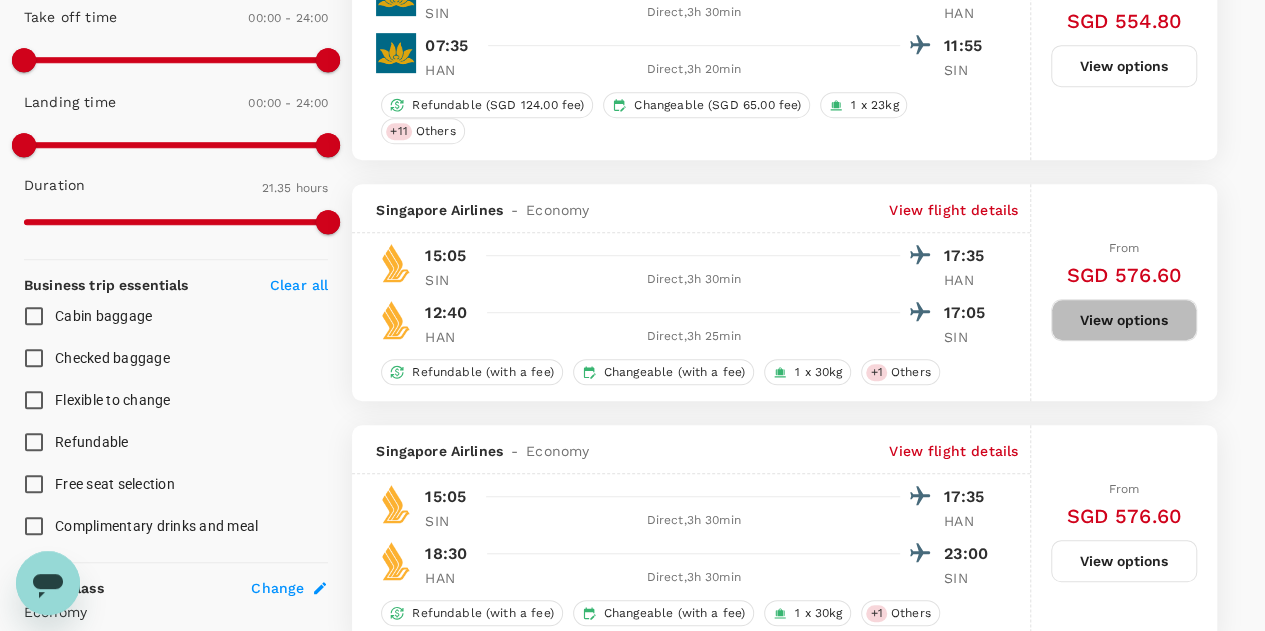 click on "View options" at bounding box center [1124, 320] 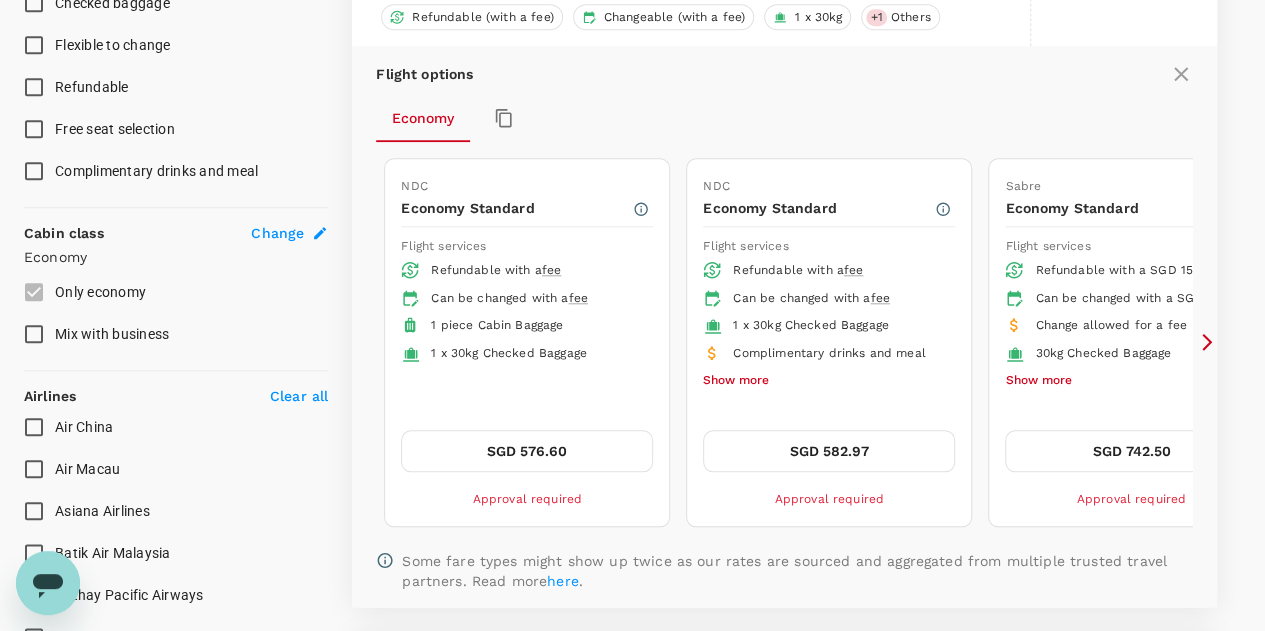 scroll, scrollTop: 891, scrollLeft: 0, axis: vertical 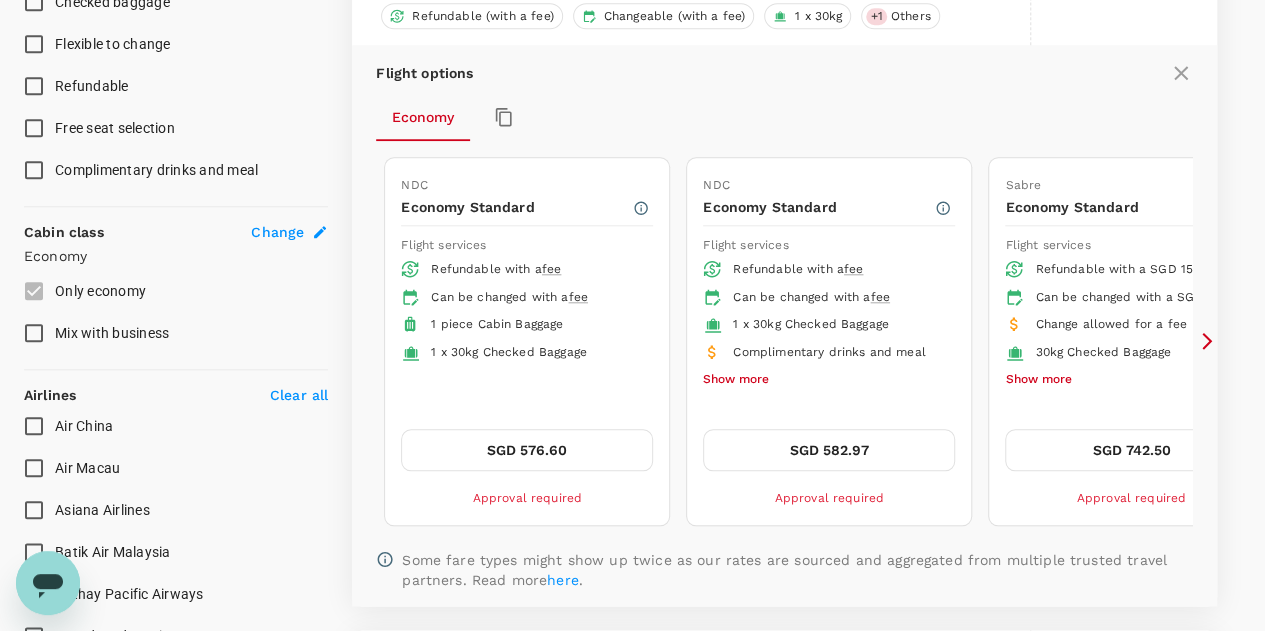 click on "SGD 576.60" at bounding box center [527, 450] 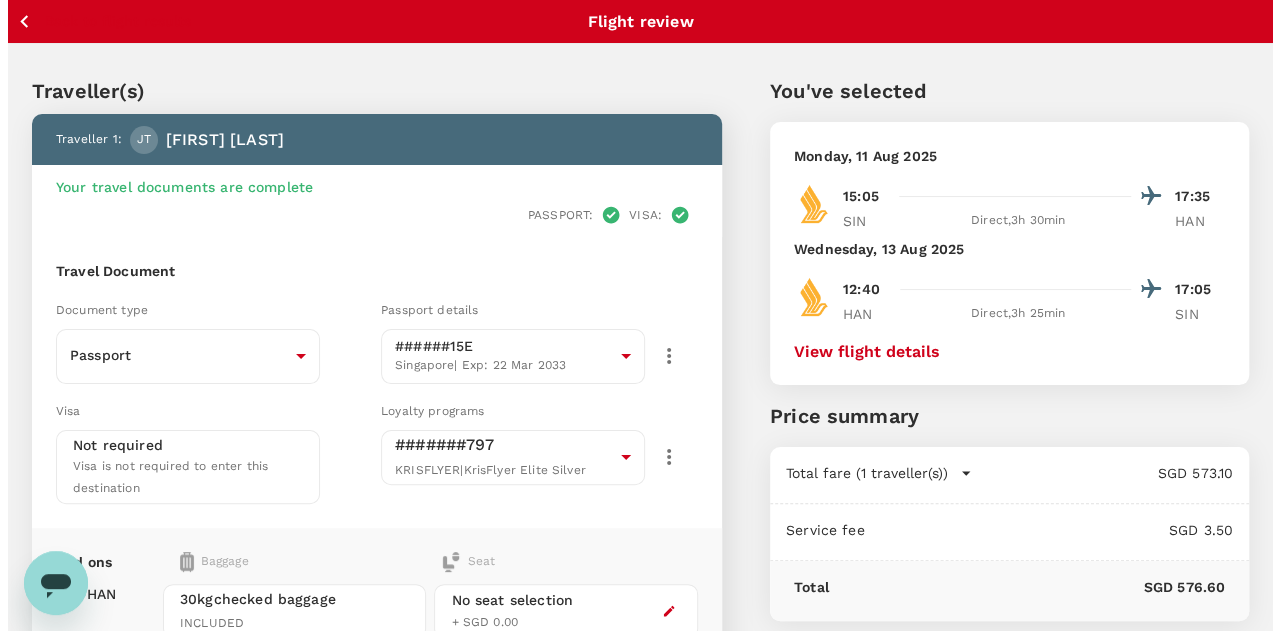 scroll, scrollTop: 327, scrollLeft: 0, axis: vertical 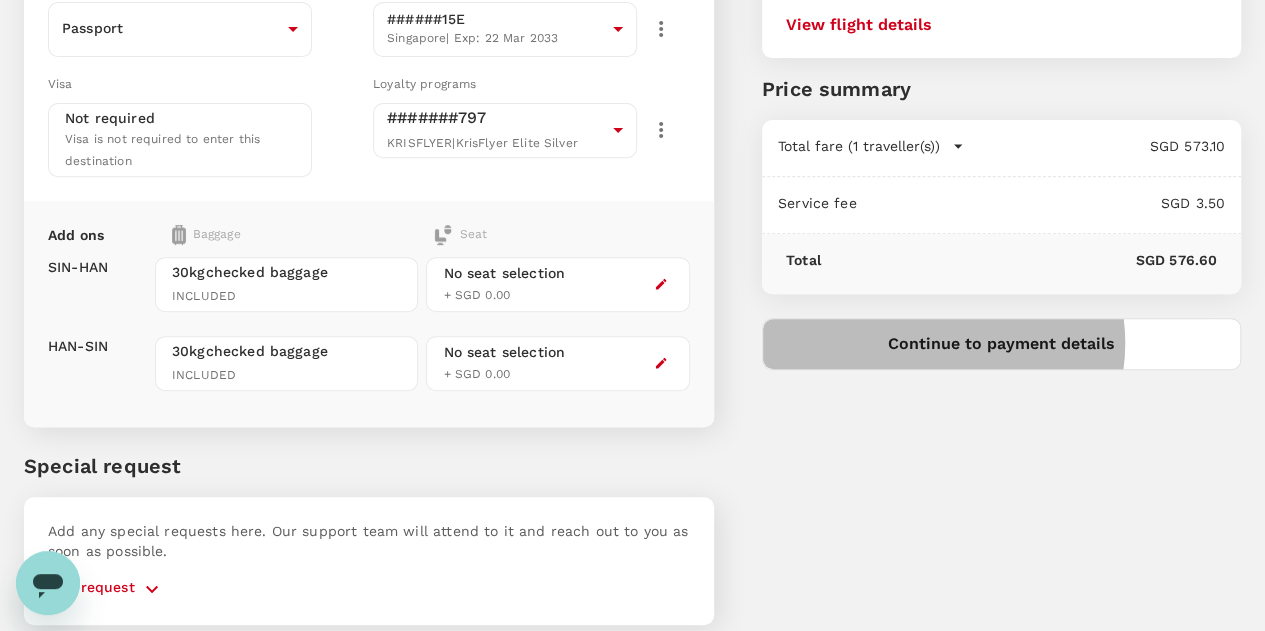 click on "Continue to payment details" at bounding box center [1001, 344] 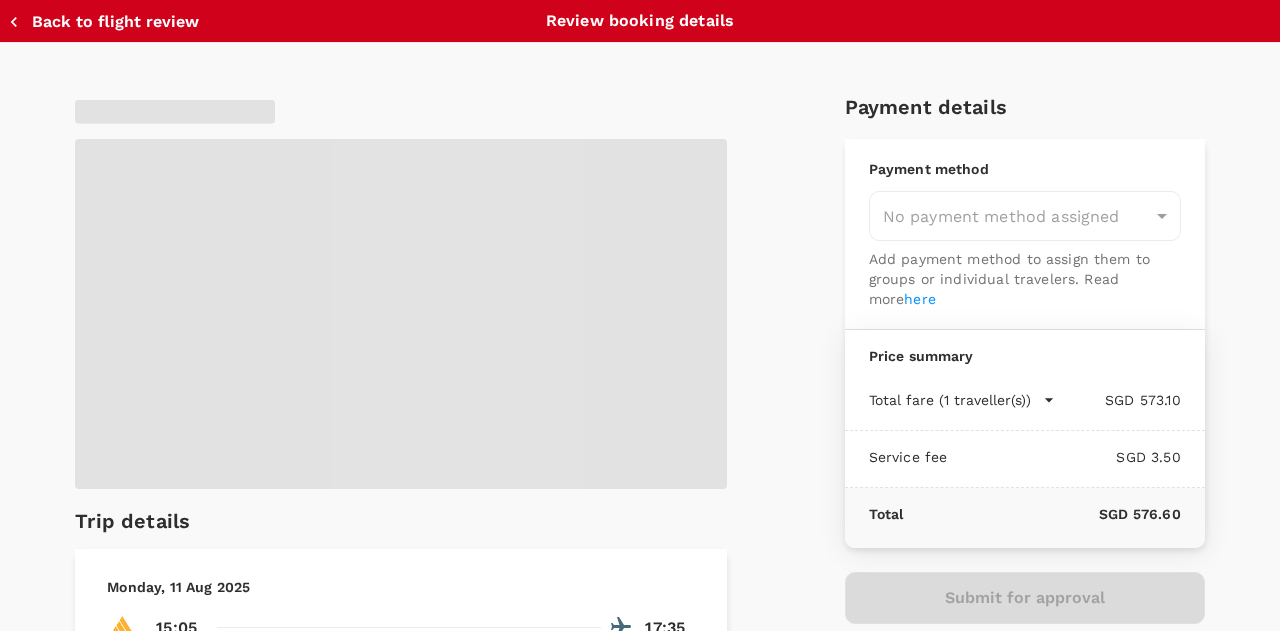 type on "9be03565-66ee-4886-9f8c-c8015ed65526" 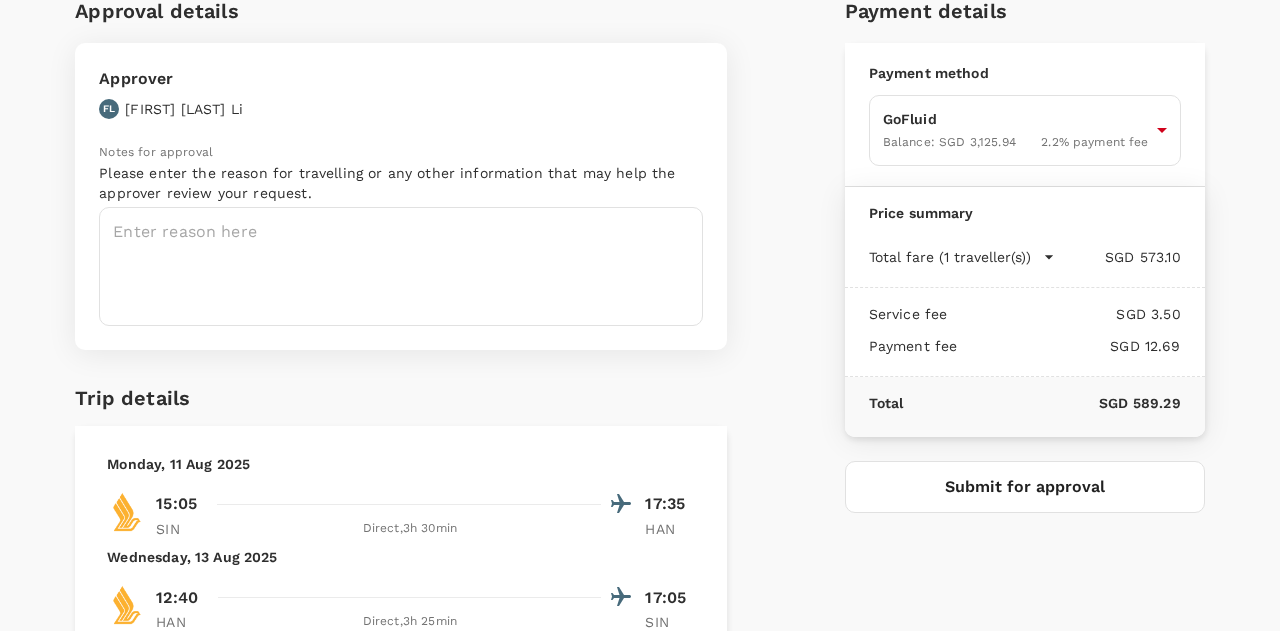 scroll, scrollTop: 13, scrollLeft: 0, axis: vertical 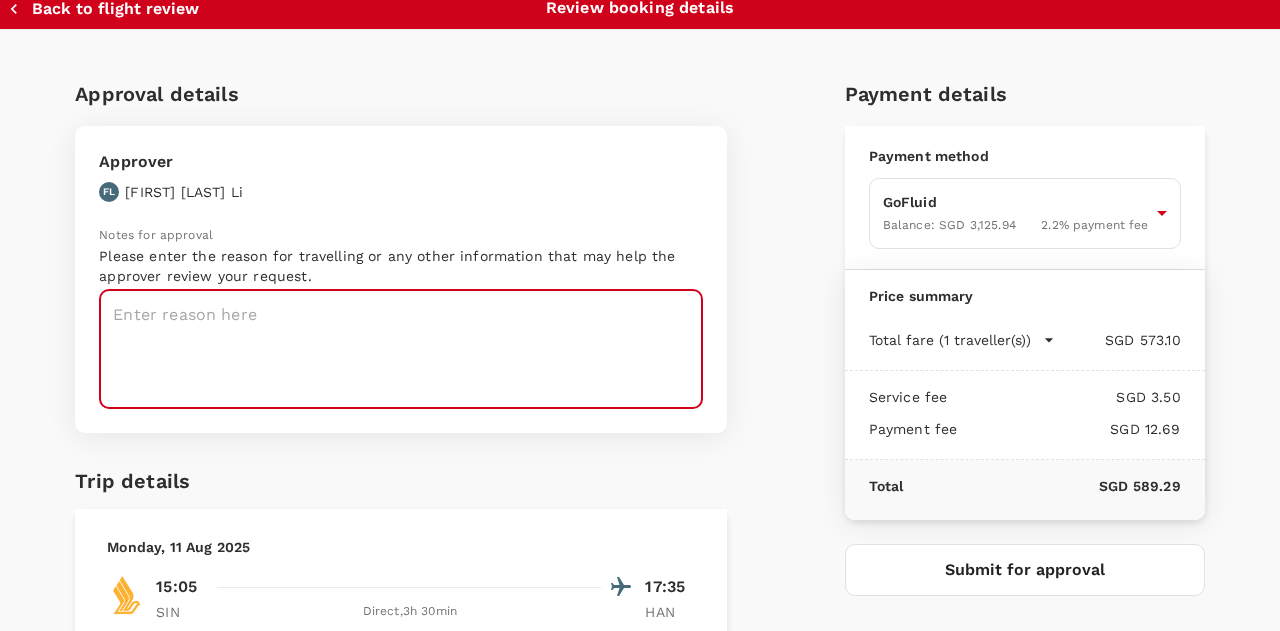 click at bounding box center [401, 349] 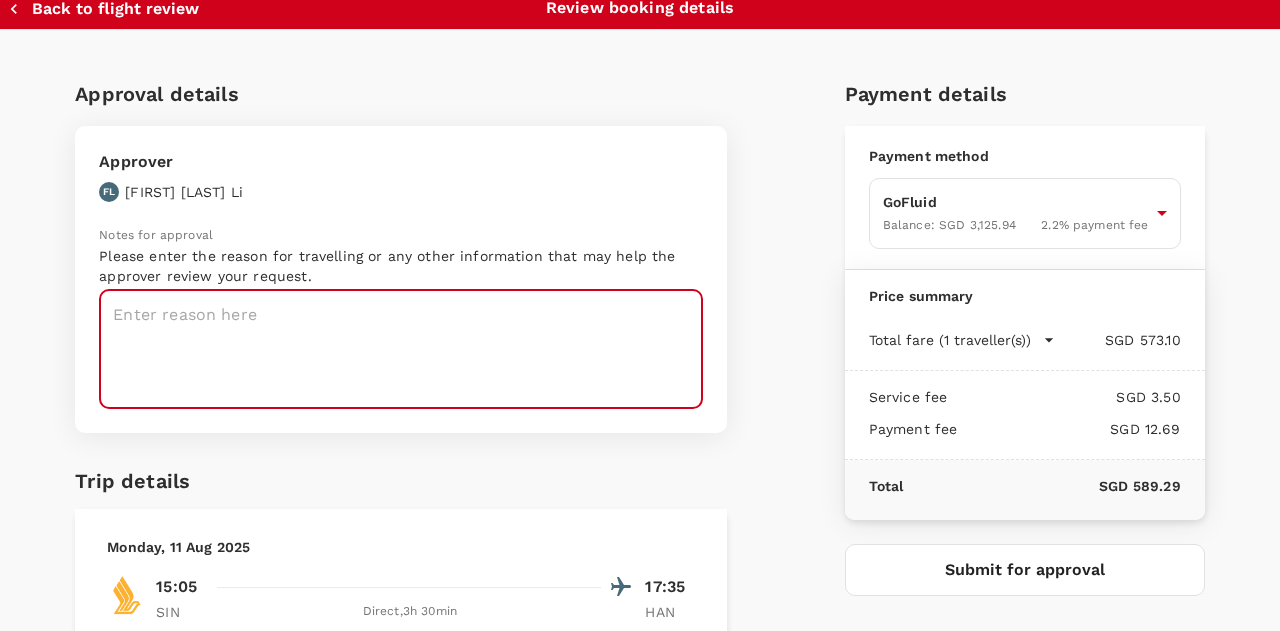 type on "P" 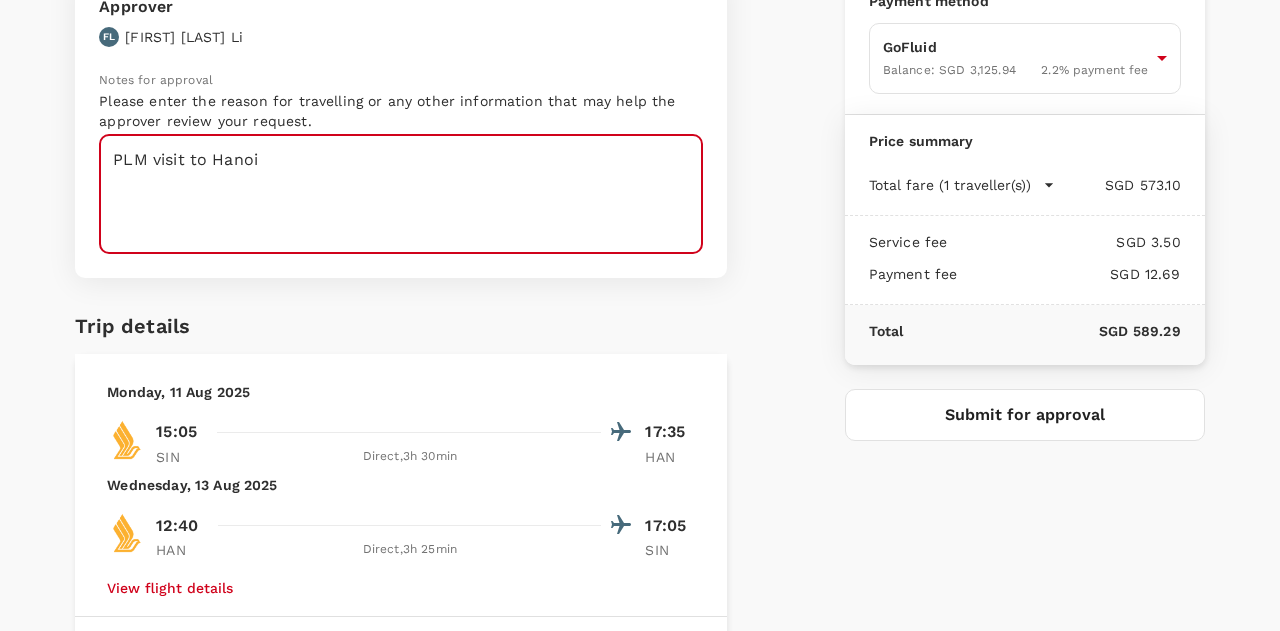 scroll, scrollTop: 169, scrollLeft: 0, axis: vertical 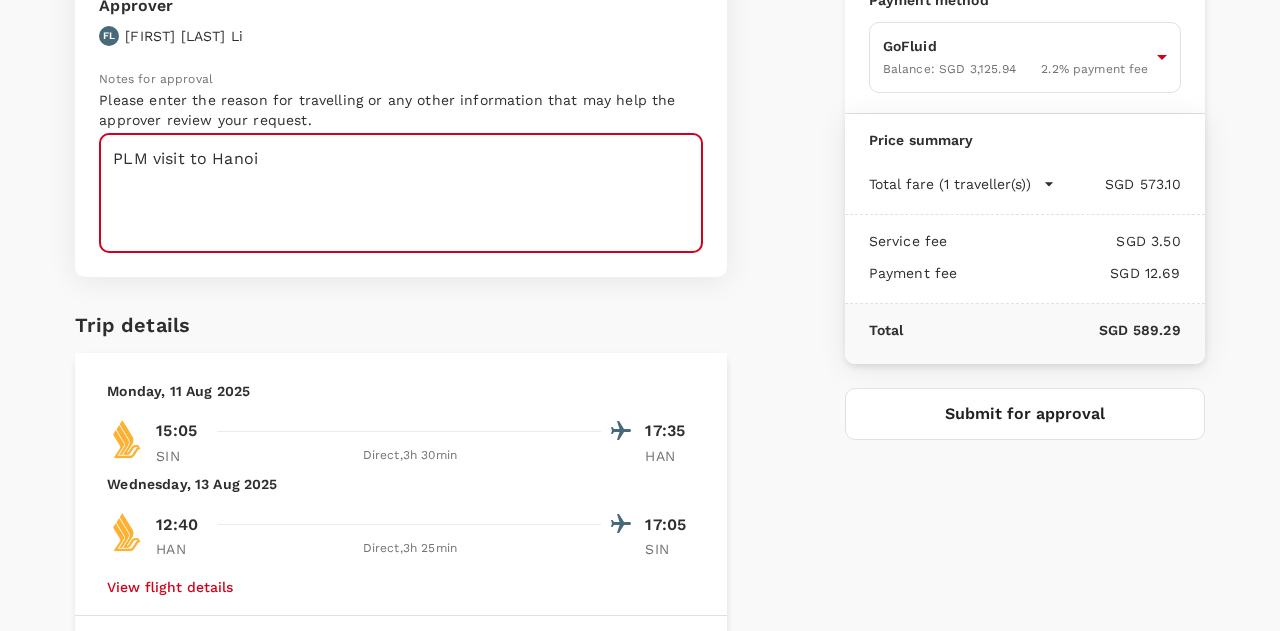 type on "PLM visit to Hanoi" 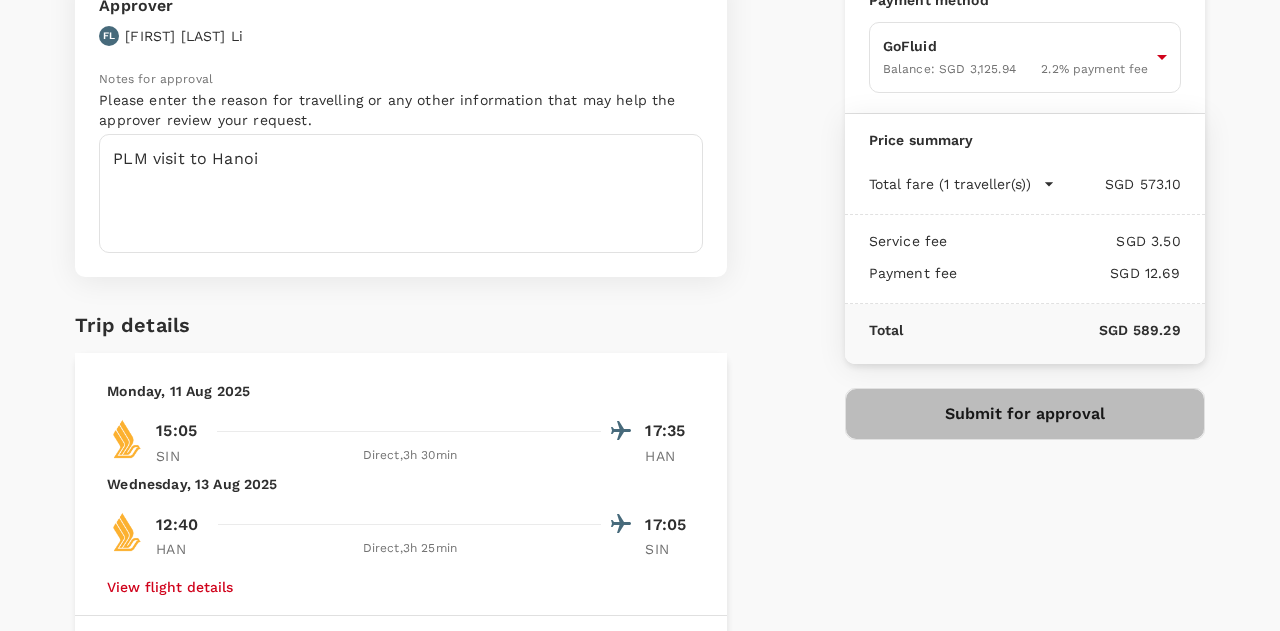 click on "Submit for approval" at bounding box center [1025, 414] 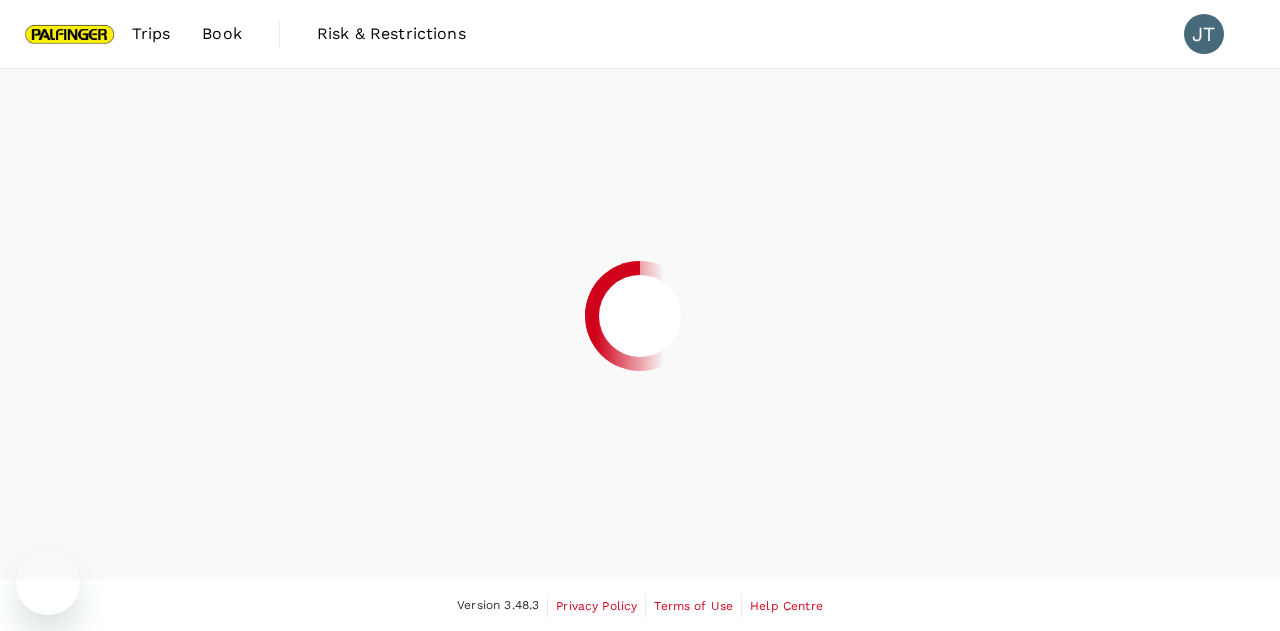 scroll, scrollTop: 0, scrollLeft: 0, axis: both 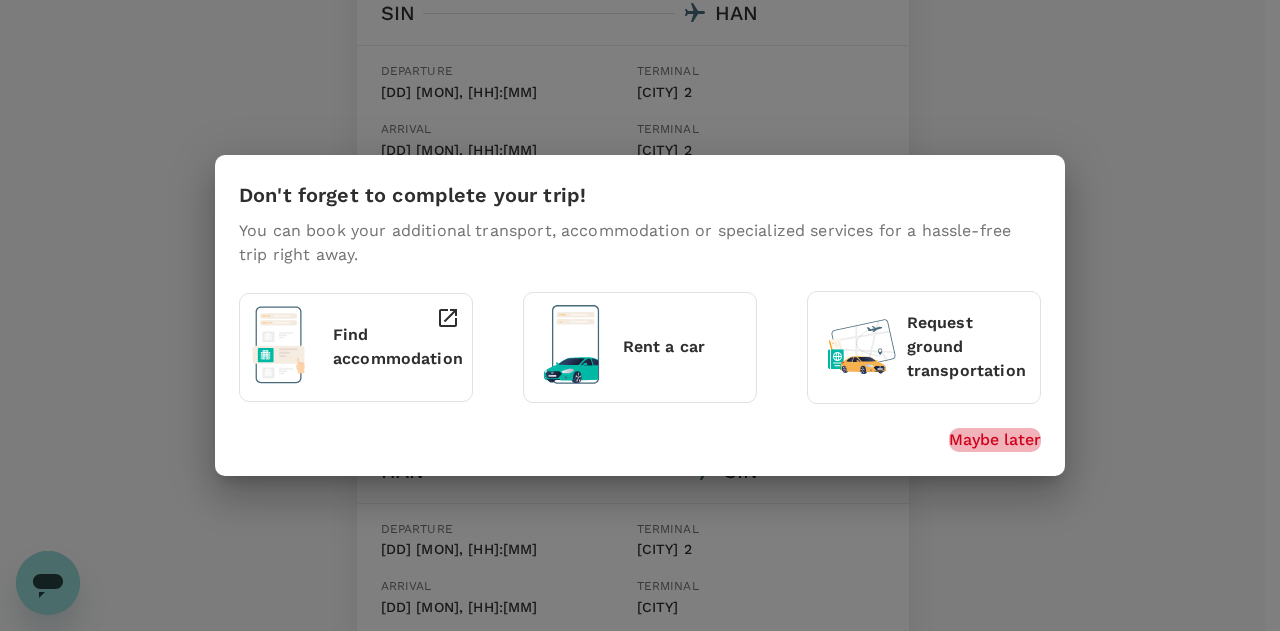 click on "Maybe later" at bounding box center (995, 440) 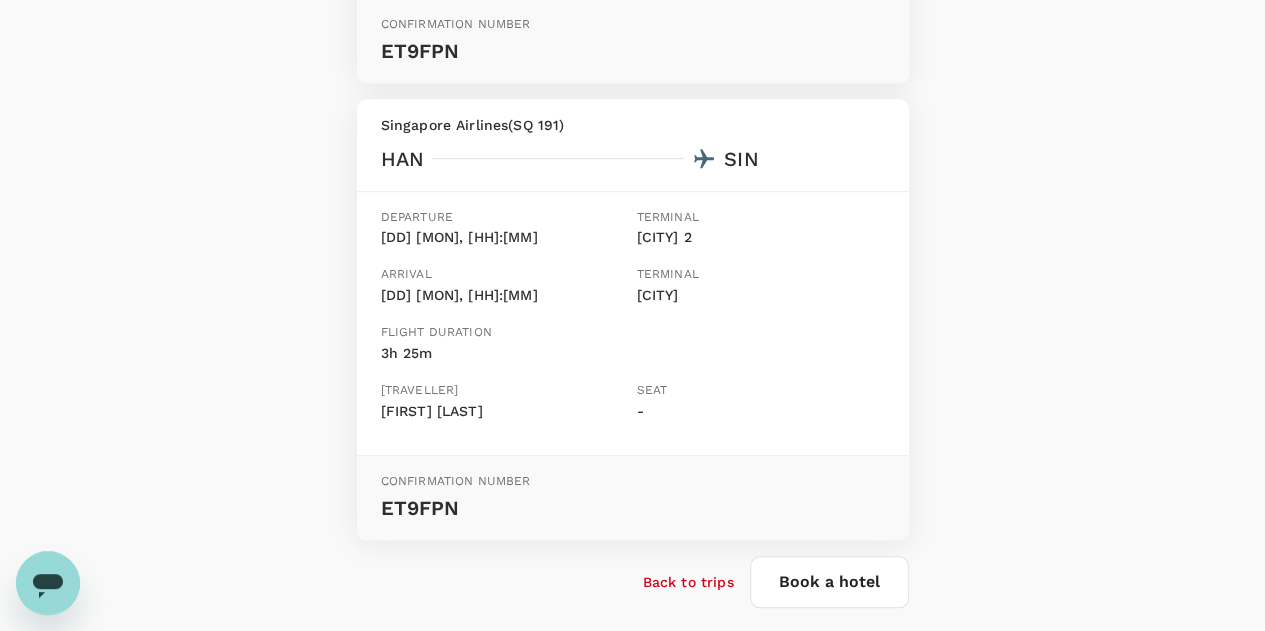 scroll, scrollTop: 763, scrollLeft: 0, axis: vertical 